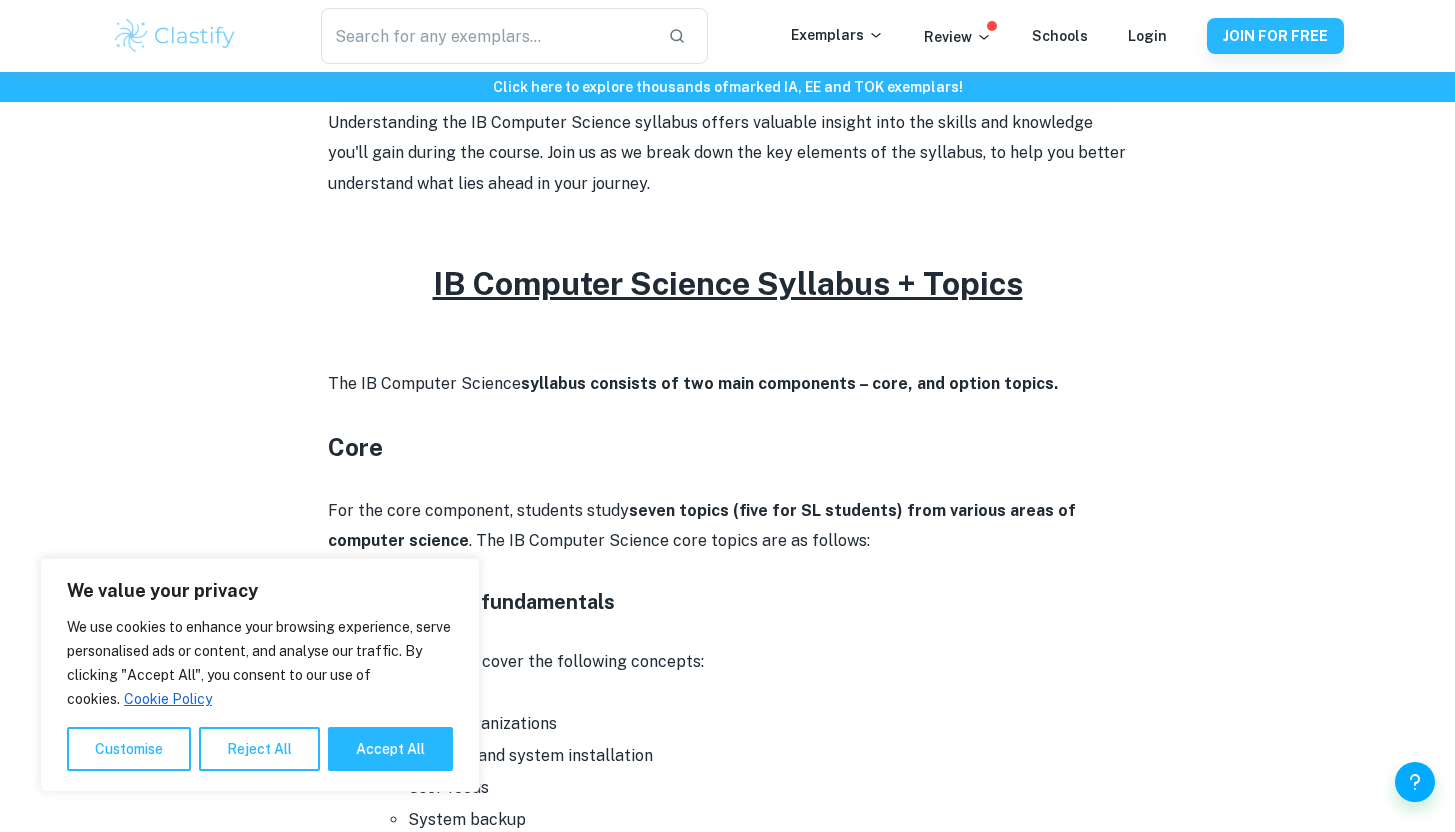 scroll, scrollTop: 700, scrollLeft: 0, axis: vertical 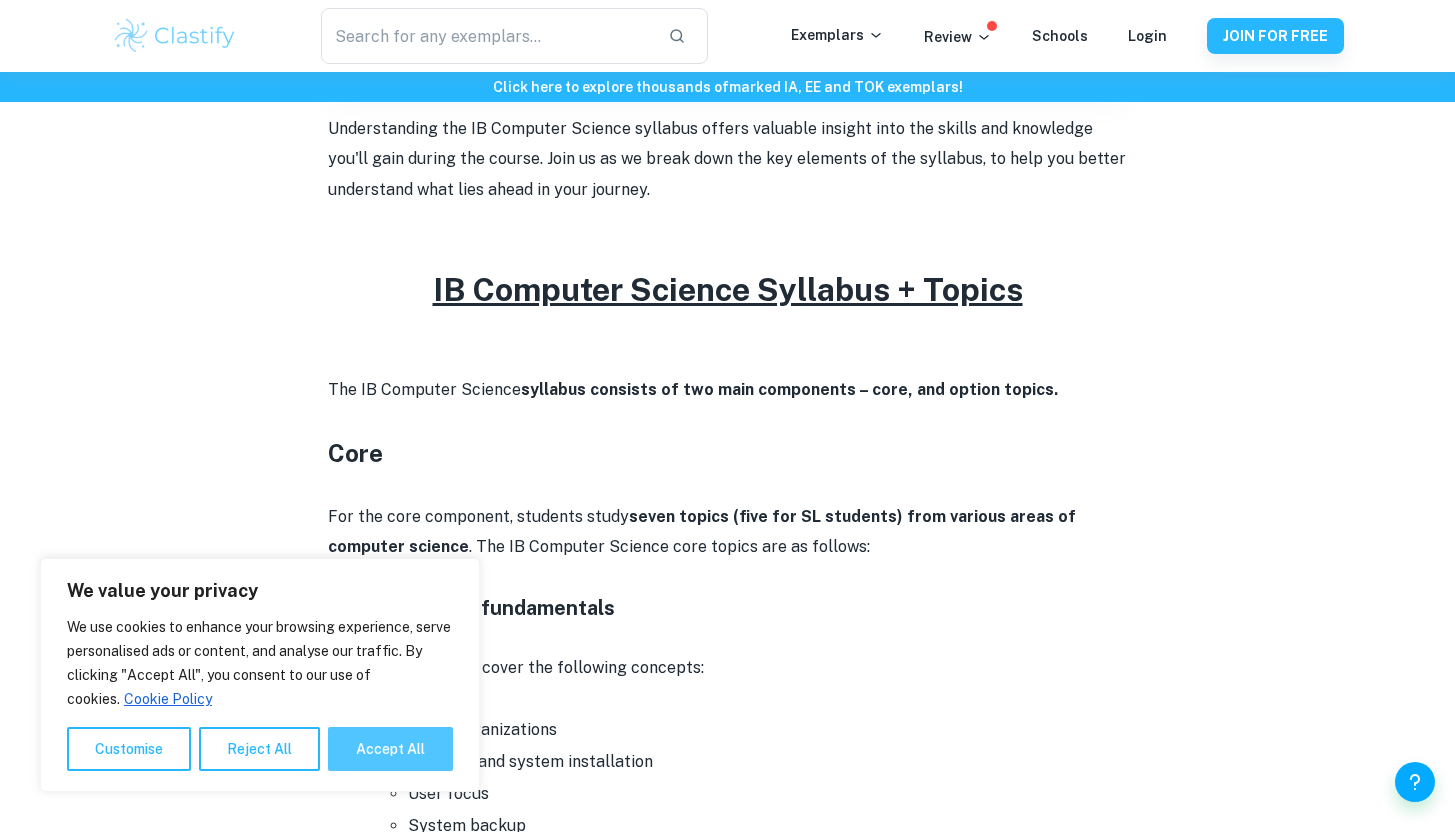 click on "Accept All" at bounding box center [390, 749] 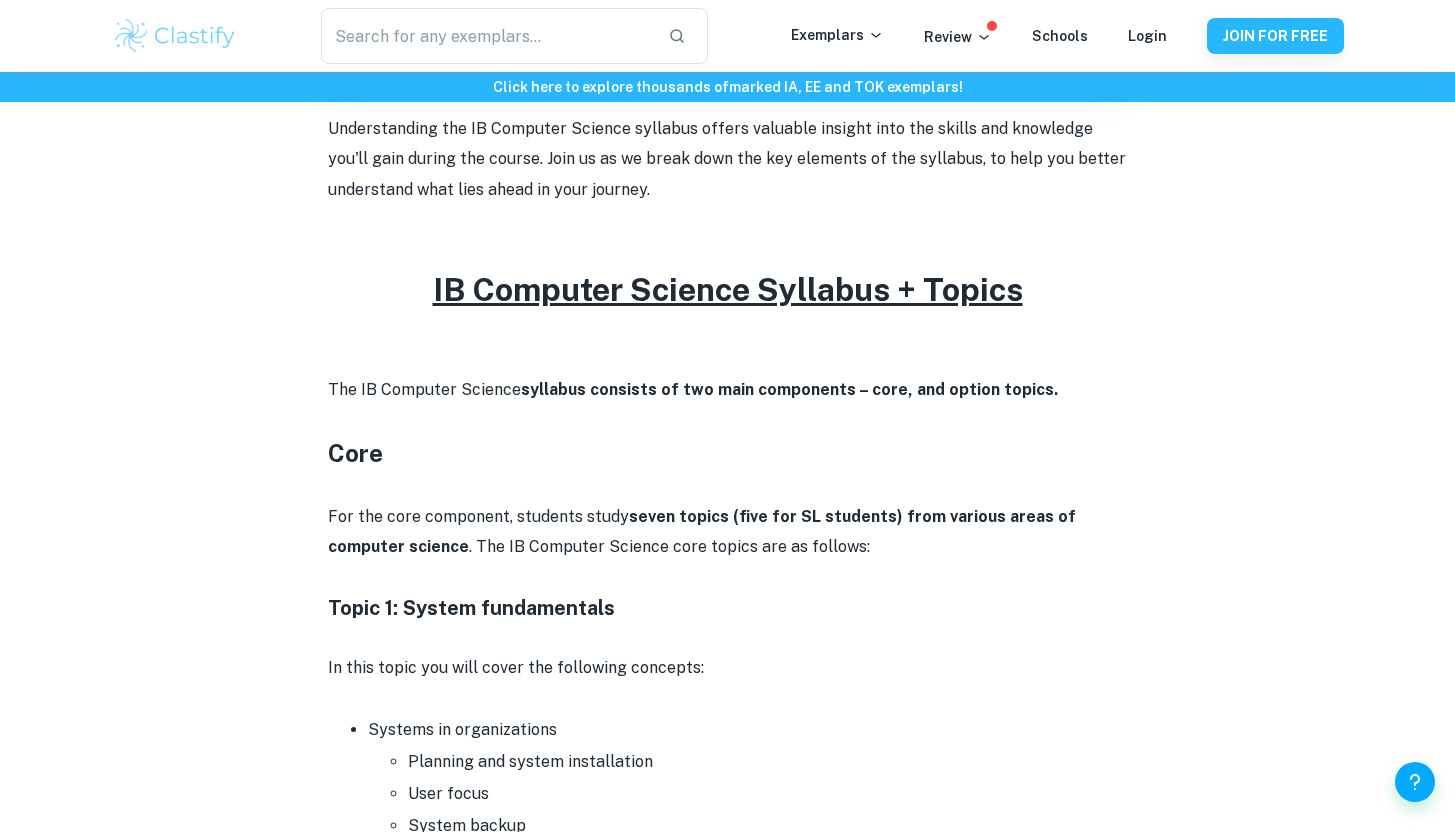 checkbox on "true" 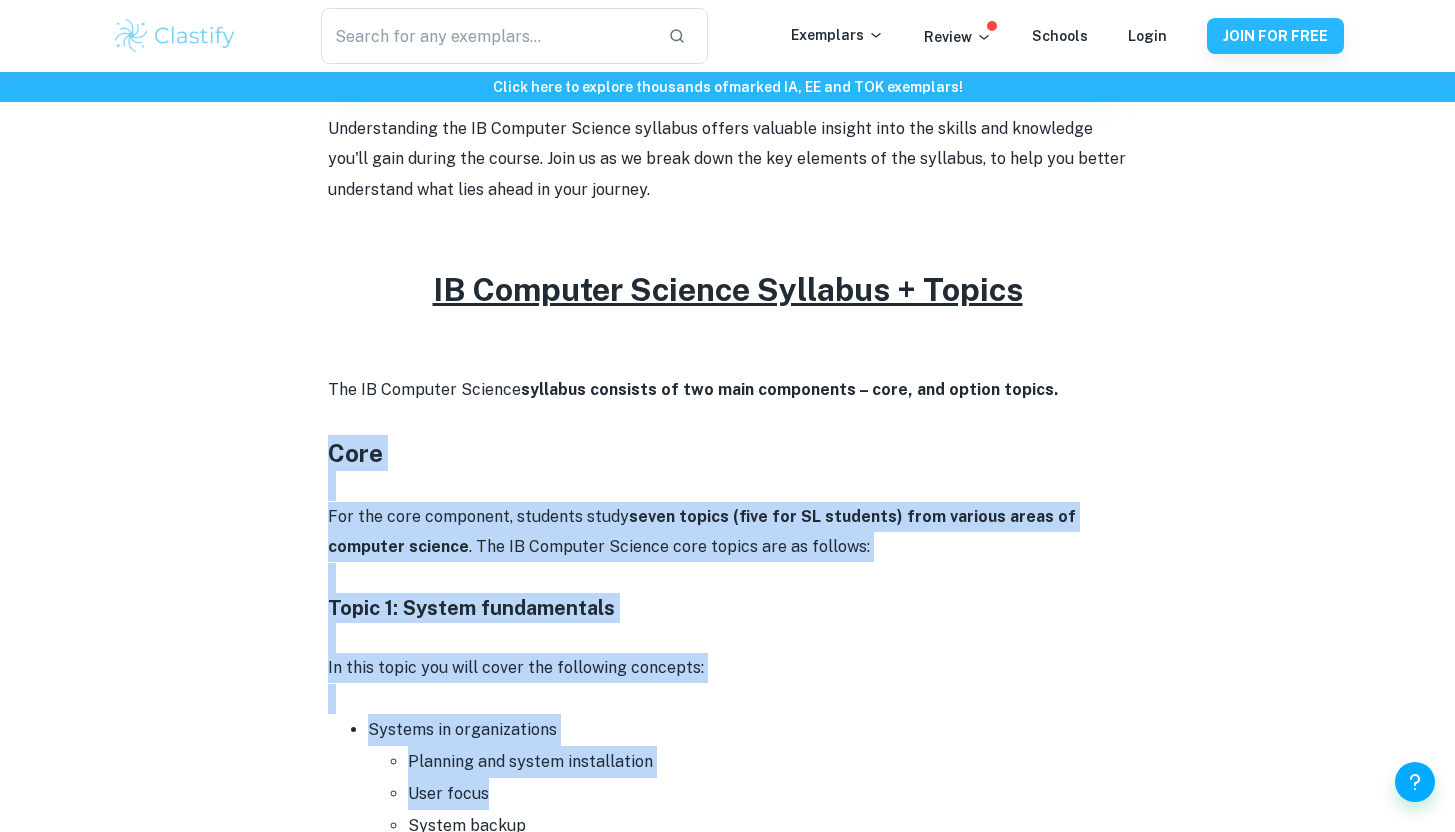drag, startPoint x: 329, startPoint y: 447, endPoint x: 914, endPoint y: 785, distance: 675.6249 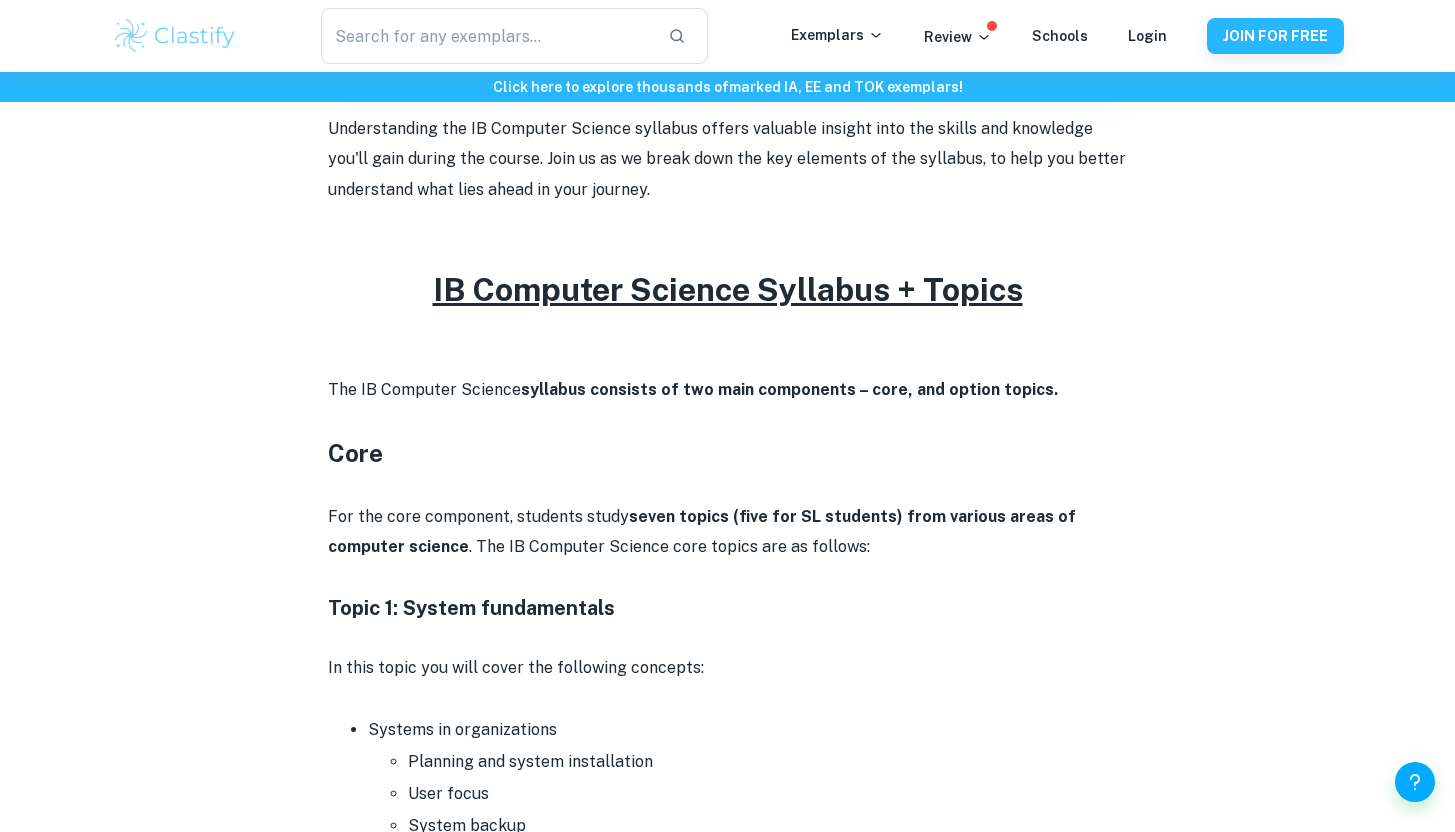 click on "In this topic you will cover the following concepts:" at bounding box center (728, 668) 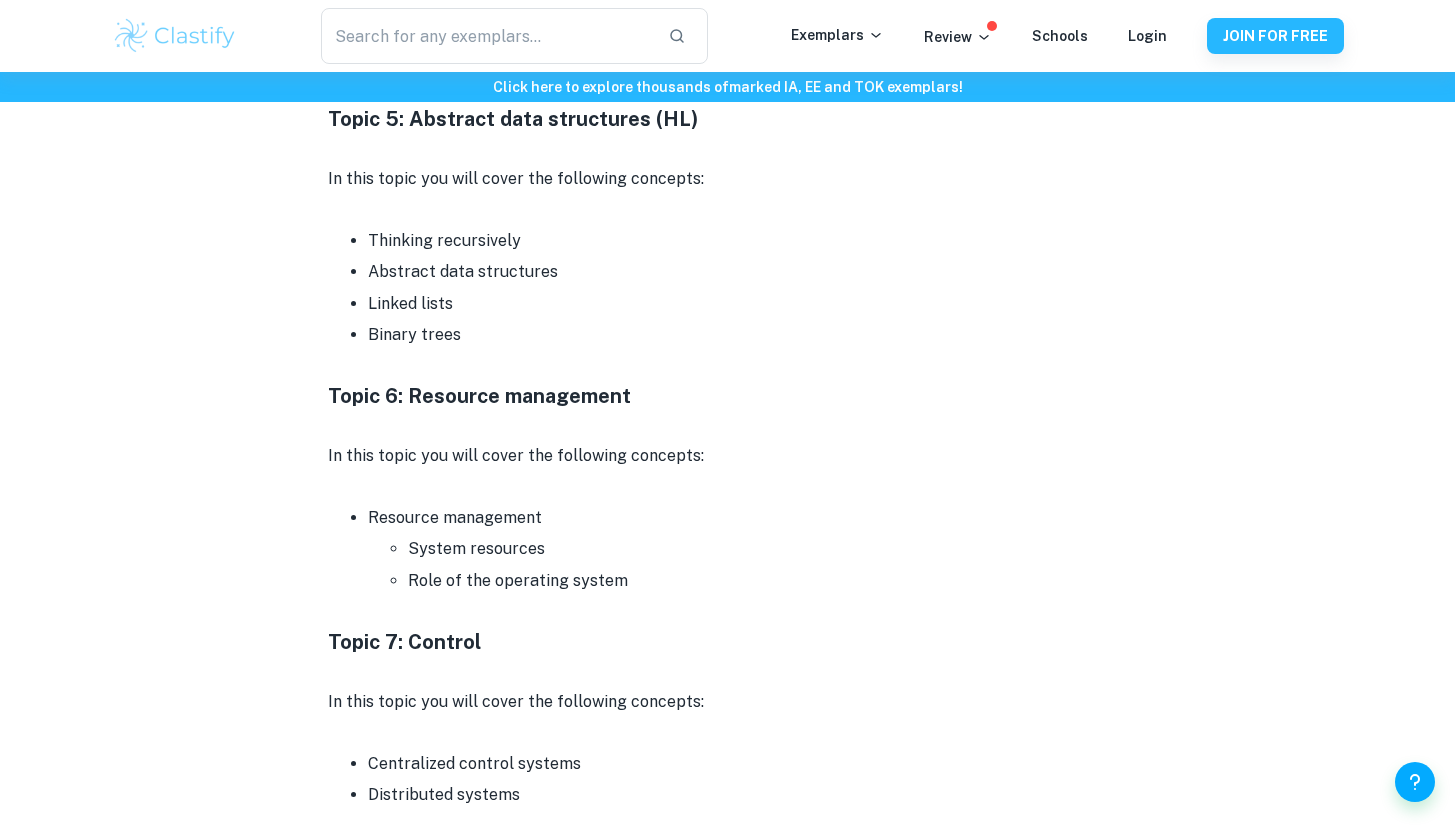 scroll, scrollTop: 2429, scrollLeft: 0, axis: vertical 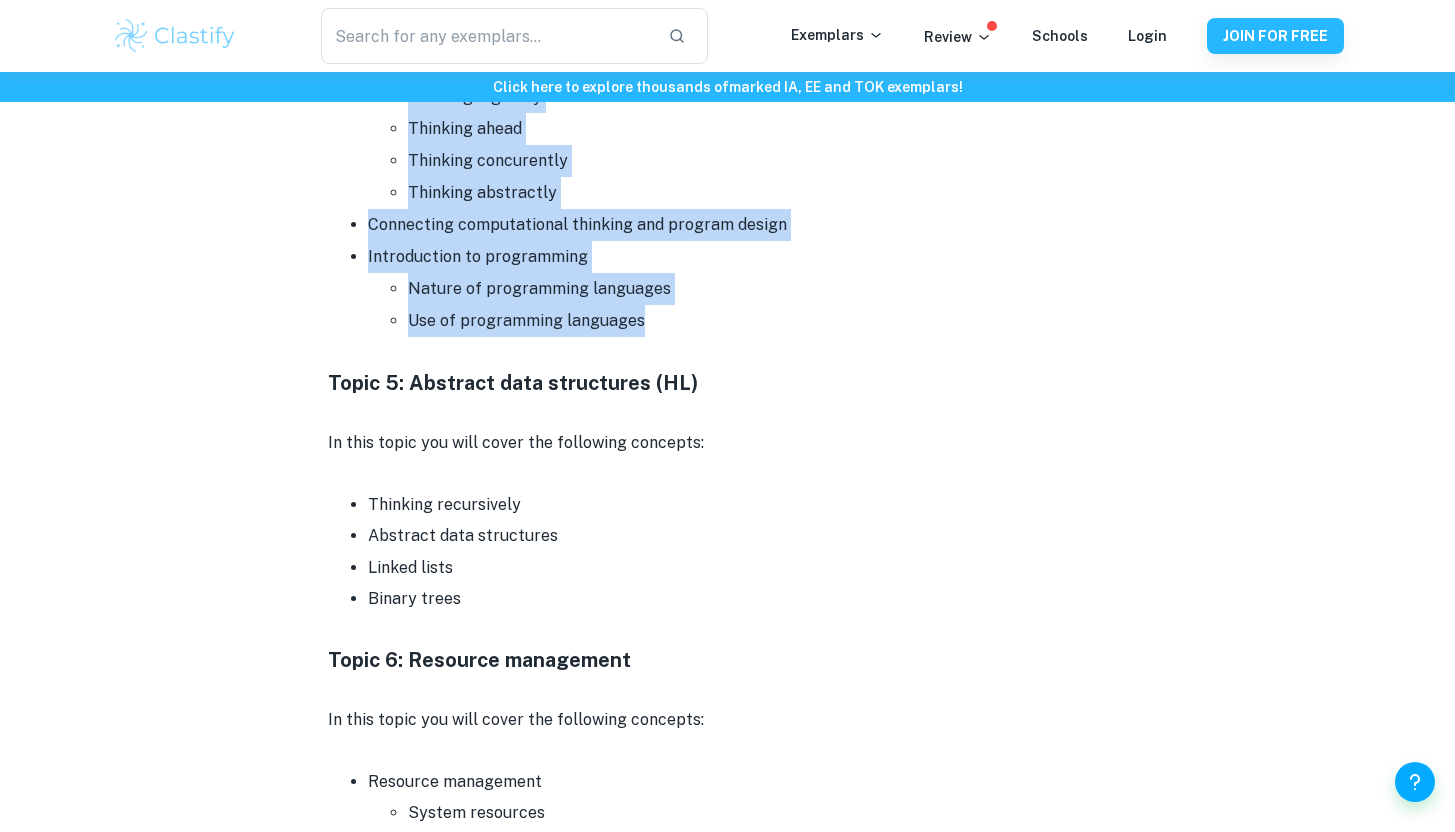 drag, startPoint x: 319, startPoint y: 607, endPoint x: 689, endPoint y: 328, distance: 463.40155 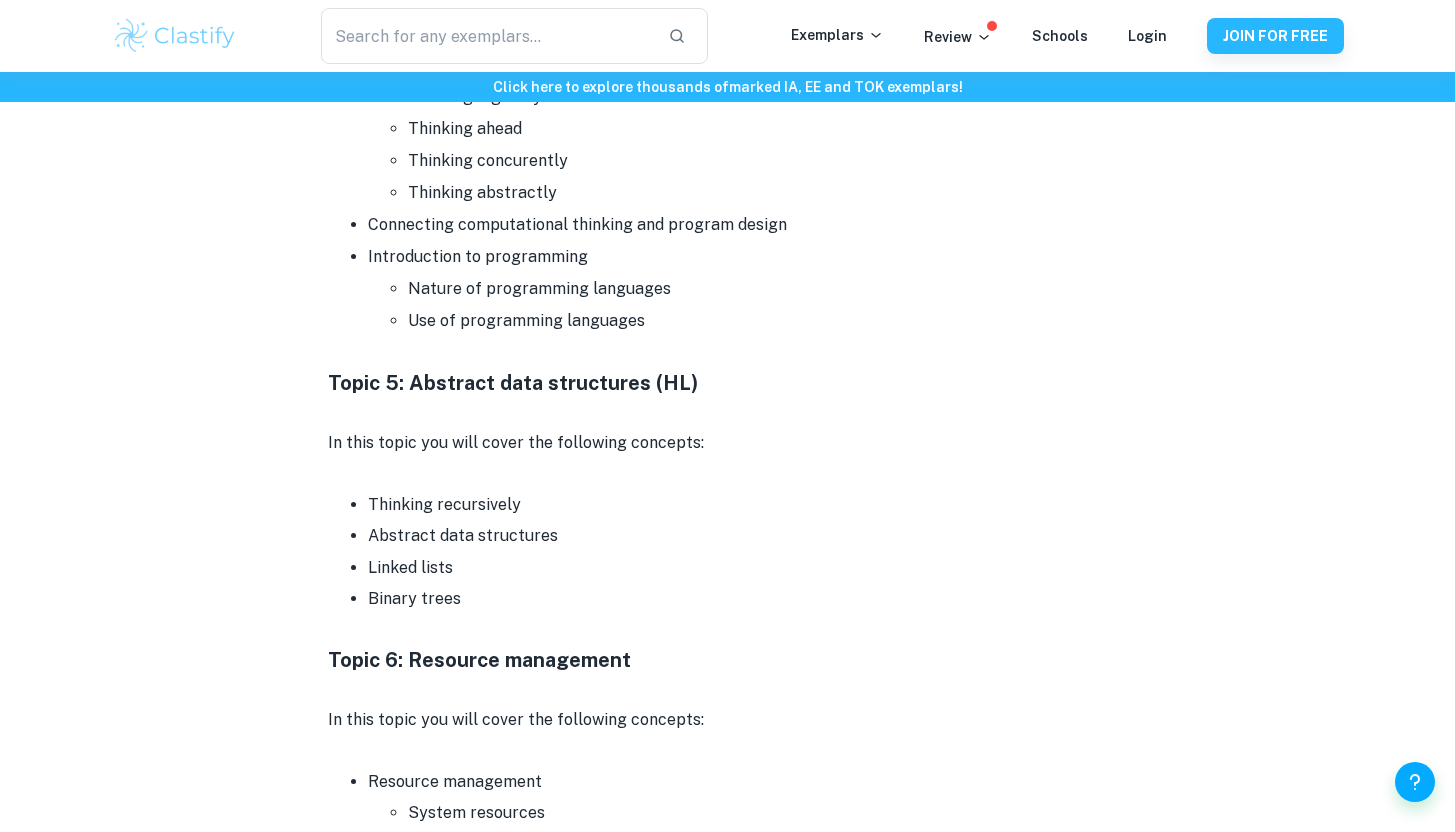 click at bounding box center (728, 352) 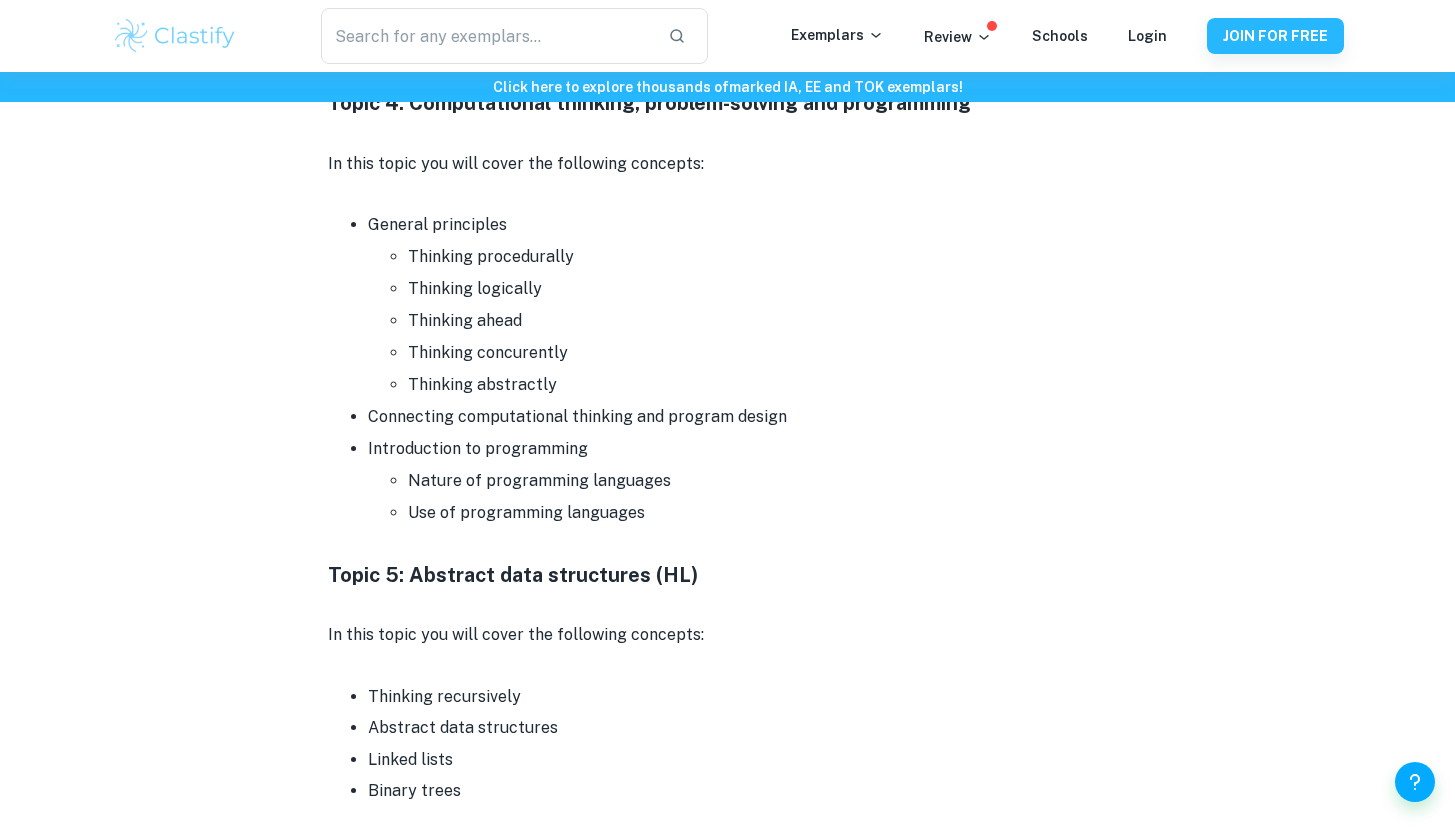 scroll, scrollTop: 2237, scrollLeft: 0, axis: vertical 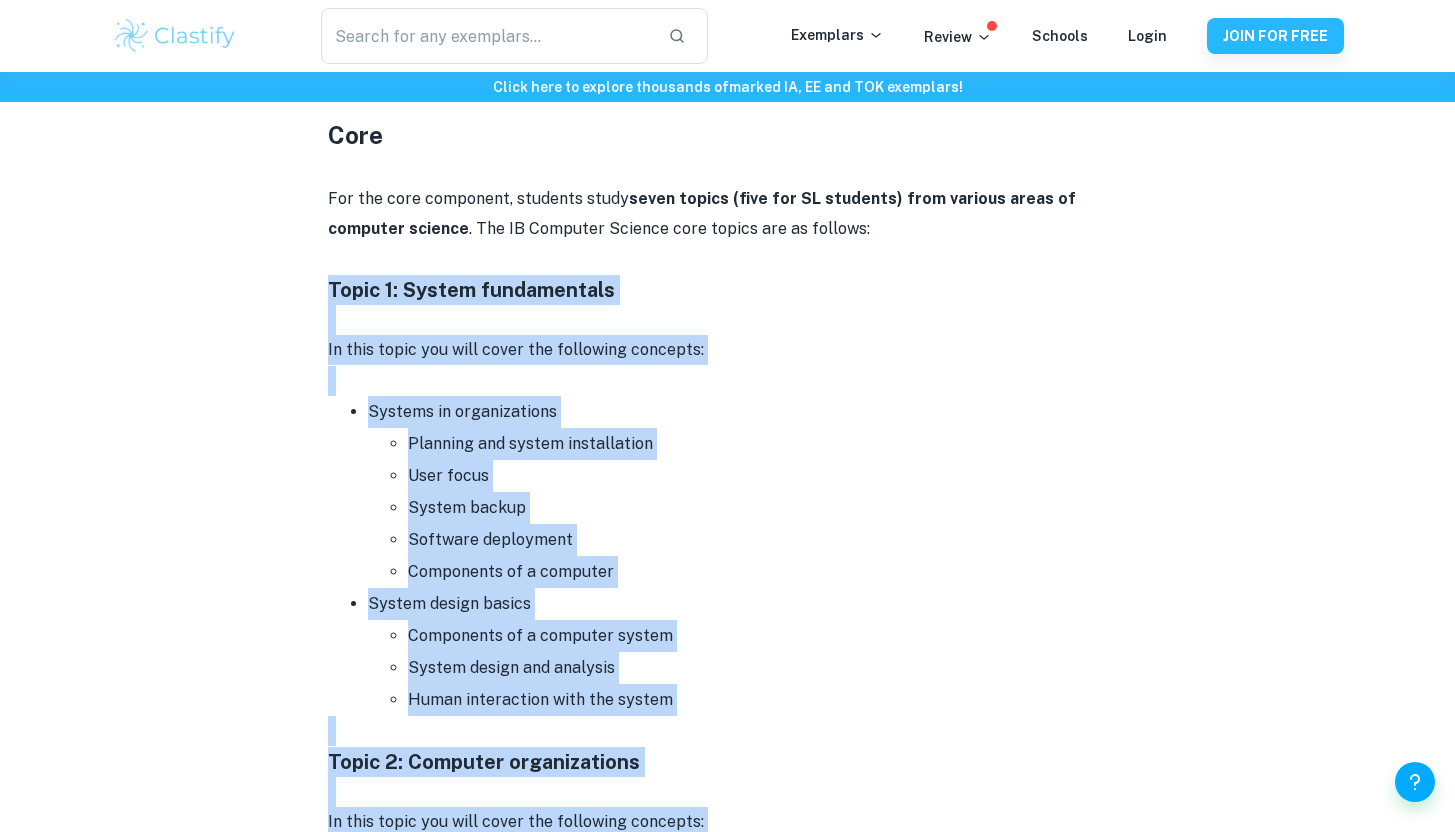 drag, startPoint x: 669, startPoint y: 517, endPoint x: 292, endPoint y: 278, distance: 446.37427 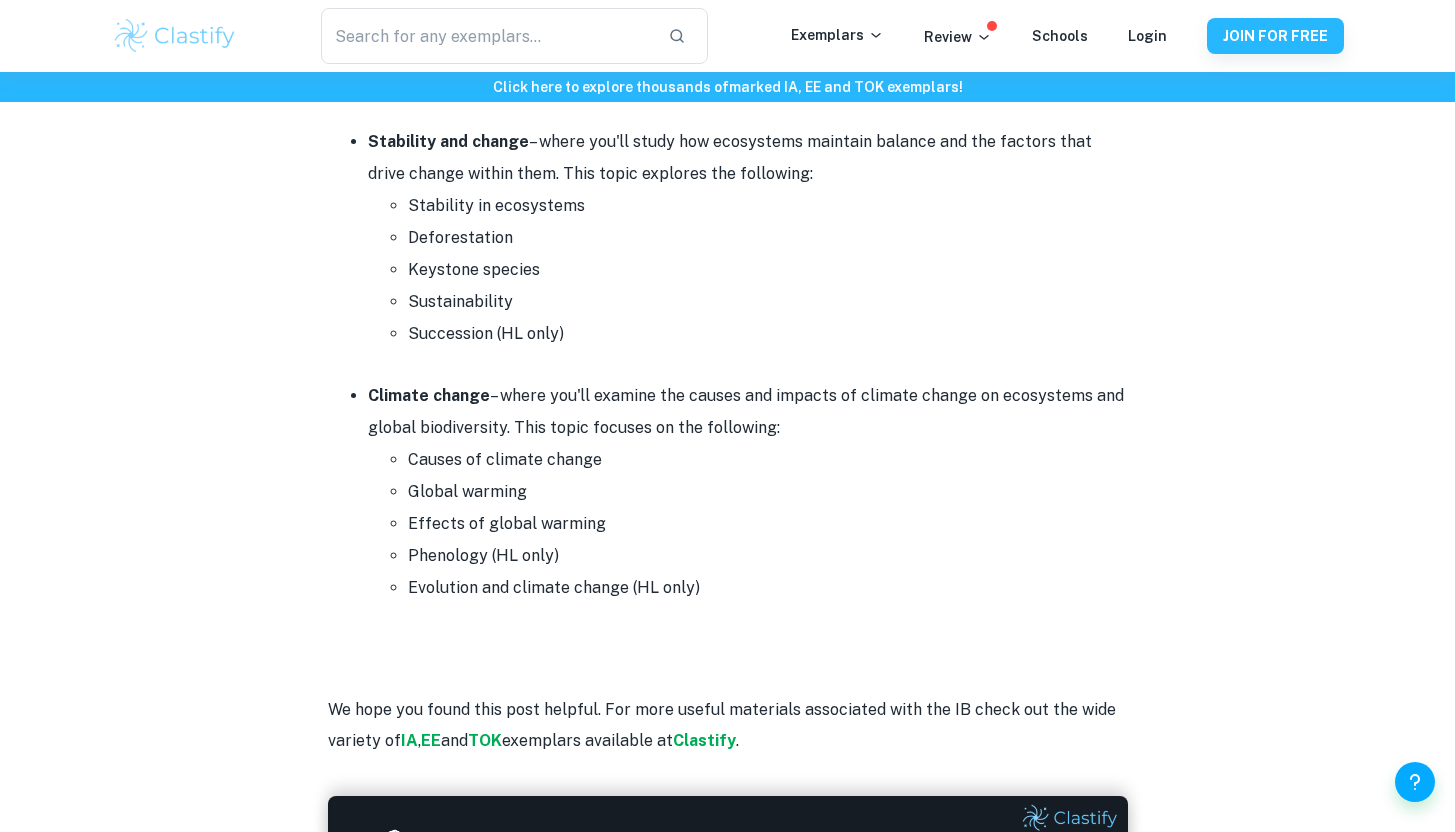 scroll, scrollTop: 12298, scrollLeft: 0, axis: vertical 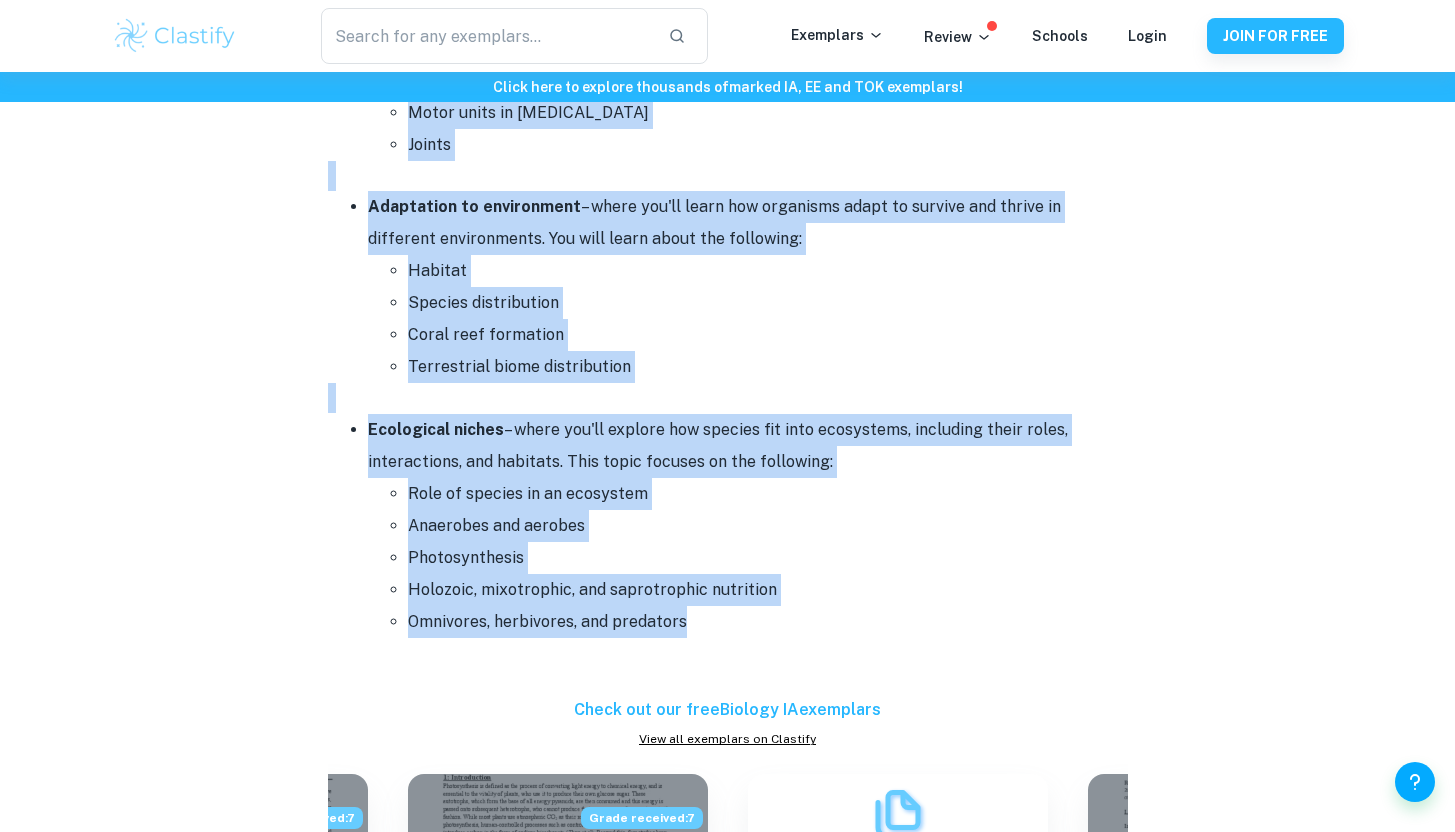 drag, startPoint x: 325, startPoint y: 205, endPoint x: 742, endPoint y: 590, distance: 567.5509 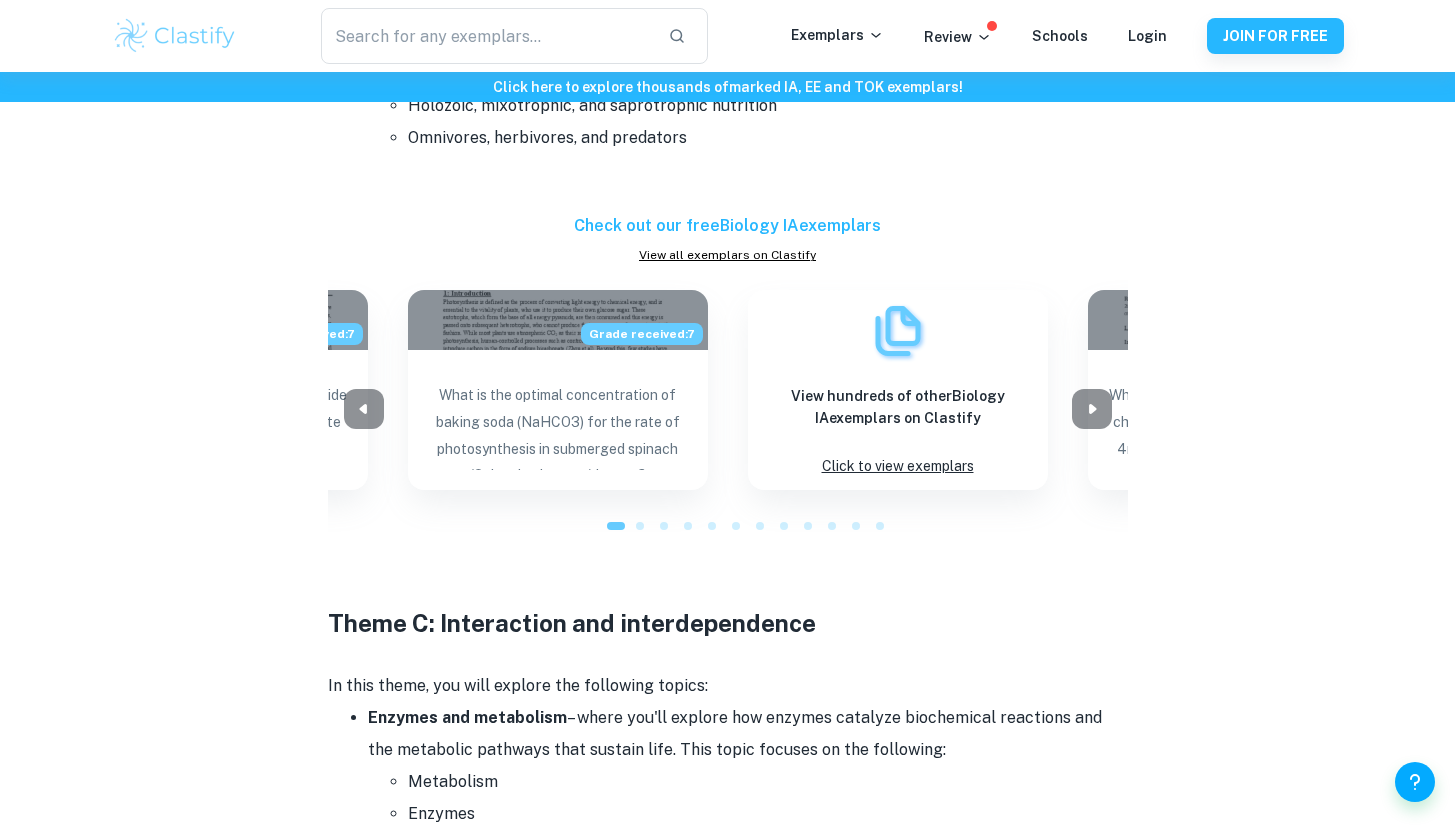 scroll, scrollTop: 6342, scrollLeft: 0, axis: vertical 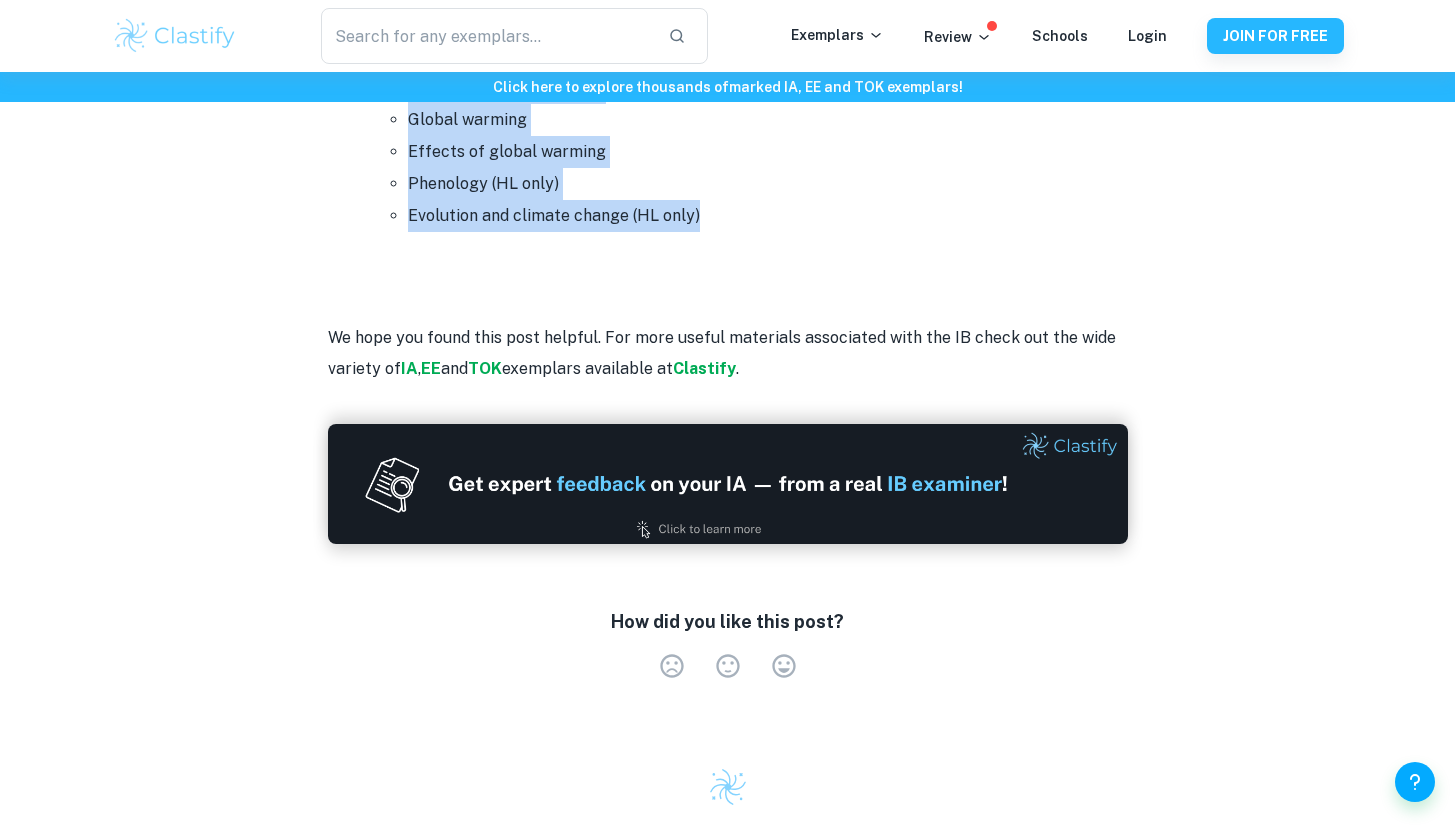 drag, startPoint x: 324, startPoint y: 585, endPoint x: 793, endPoint y: 187, distance: 615.11383 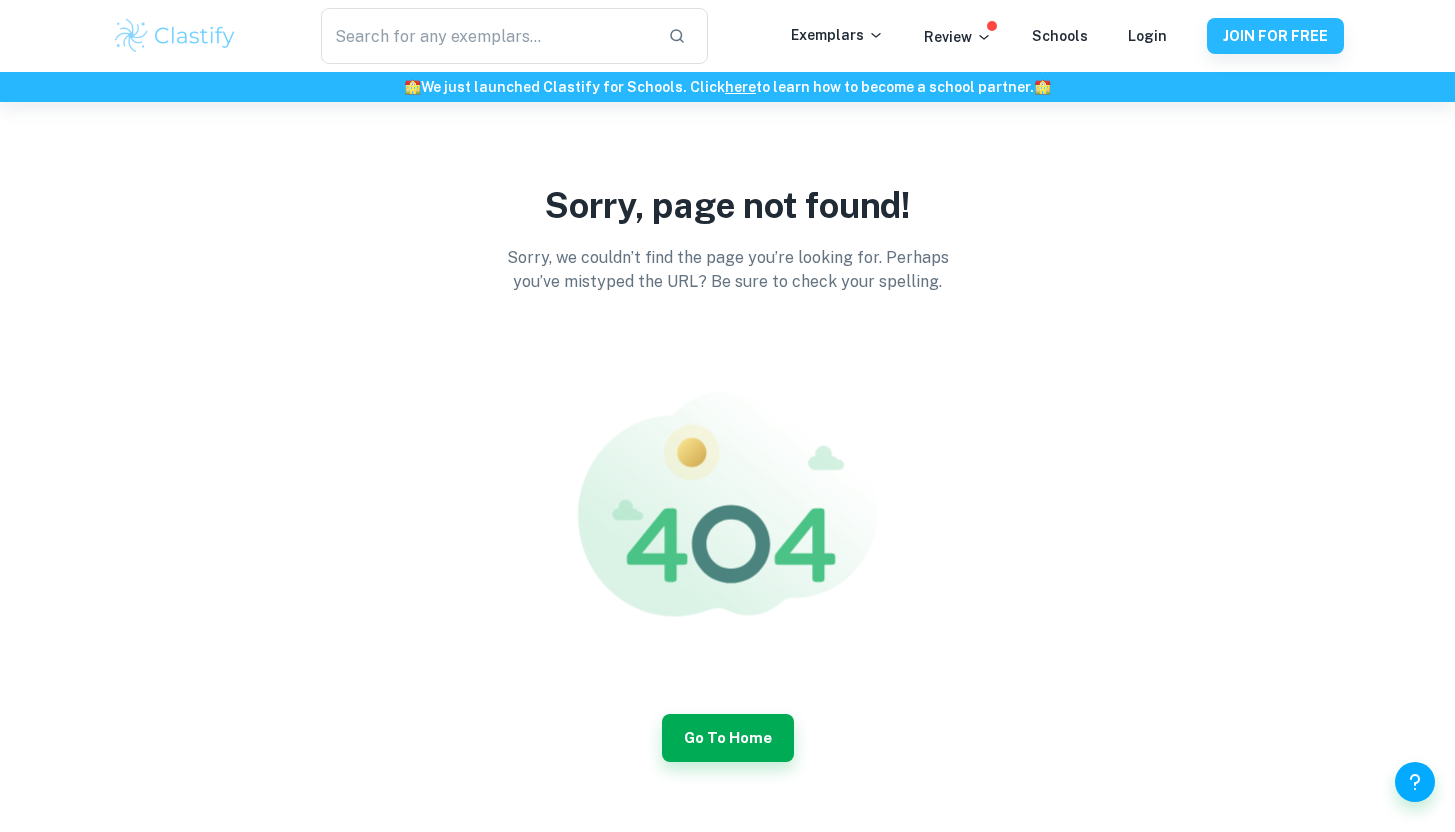 scroll, scrollTop: 0, scrollLeft: 0, axis: both 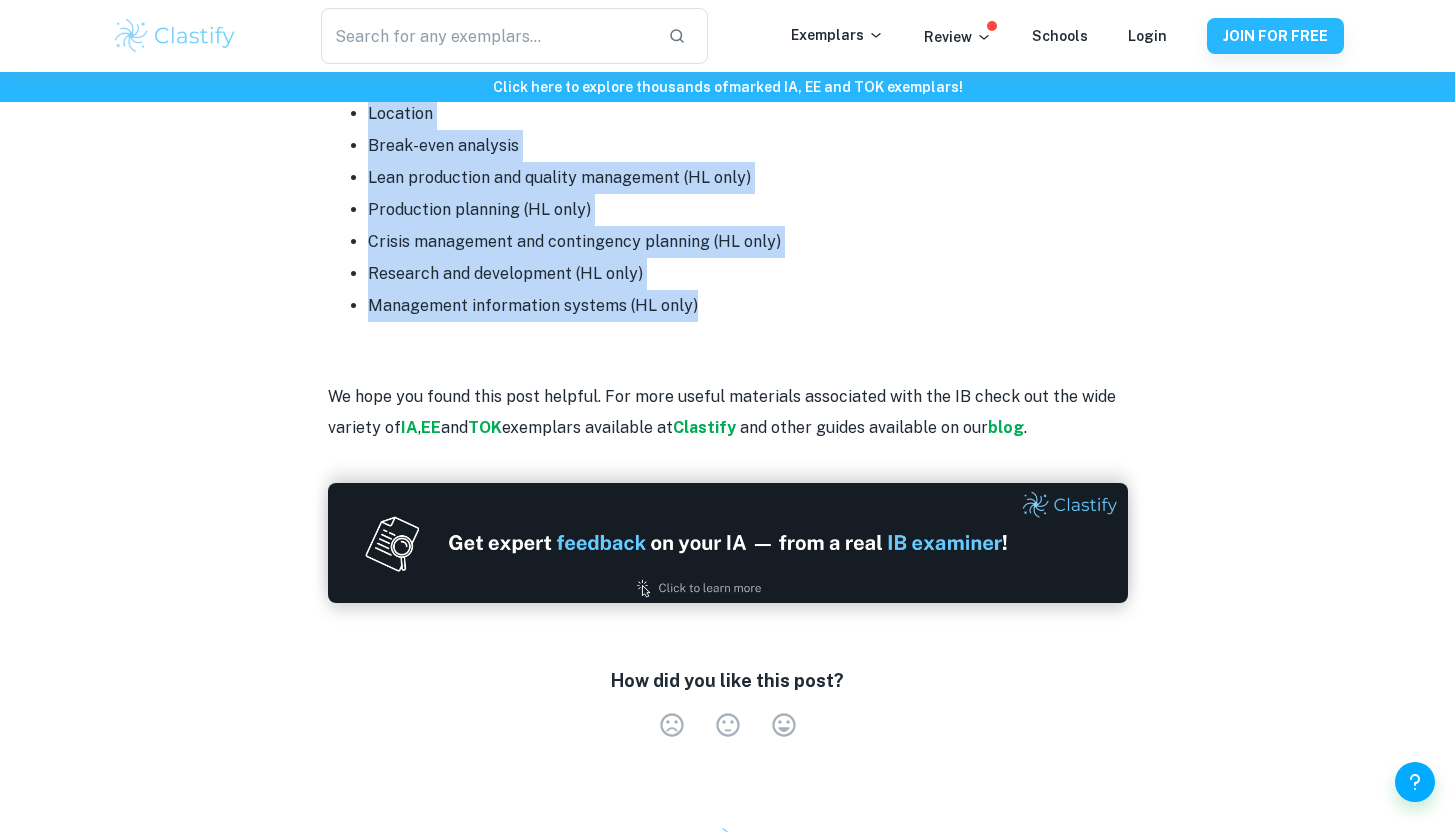 drag, startPoint x: 402, startPoint y: 541, endPoint x: 695, endPoint y: 308, distance: 374.3501 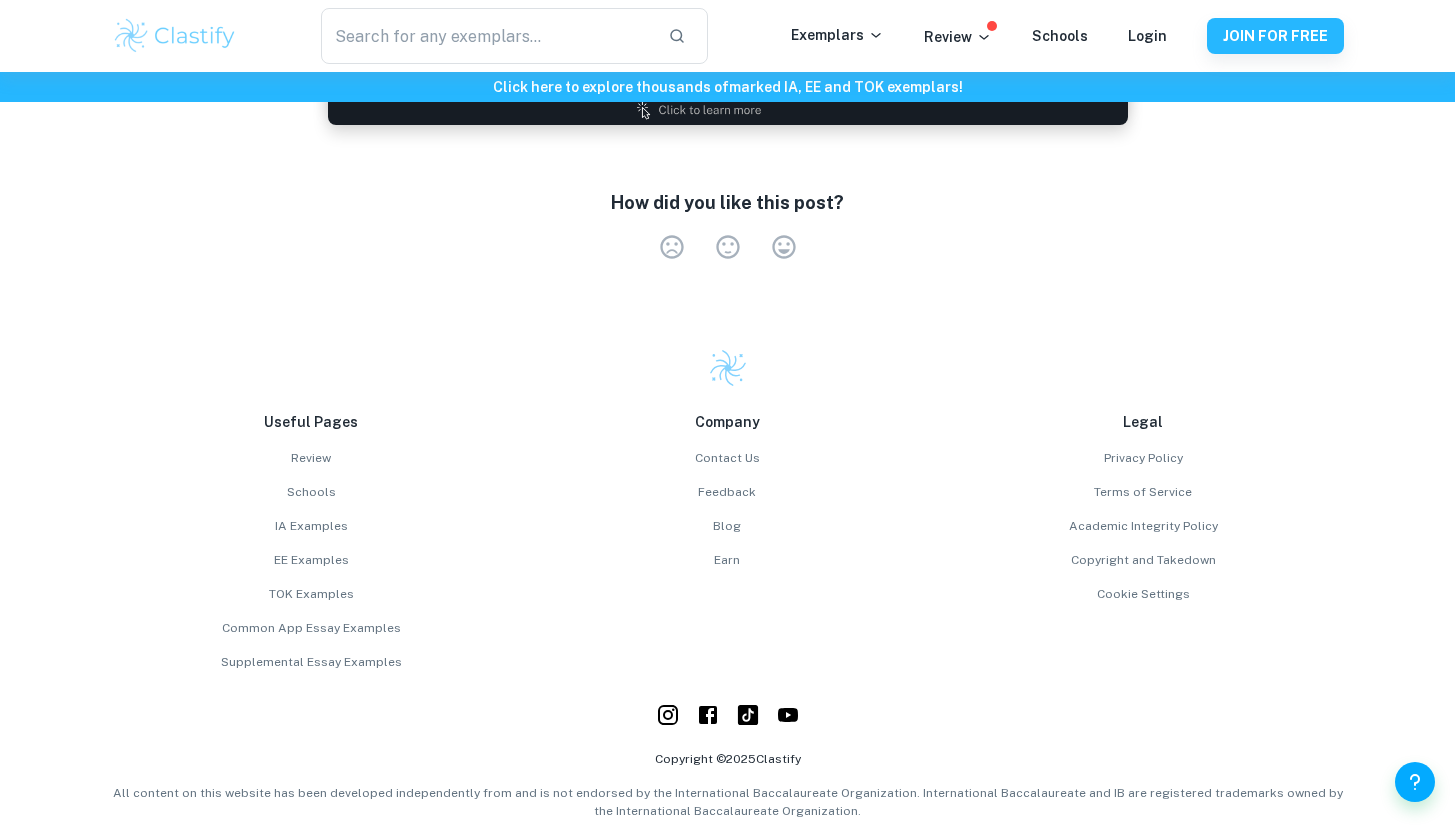 scroll, scrollTop: 3486, scrollLeft: 0, axis: vertical 